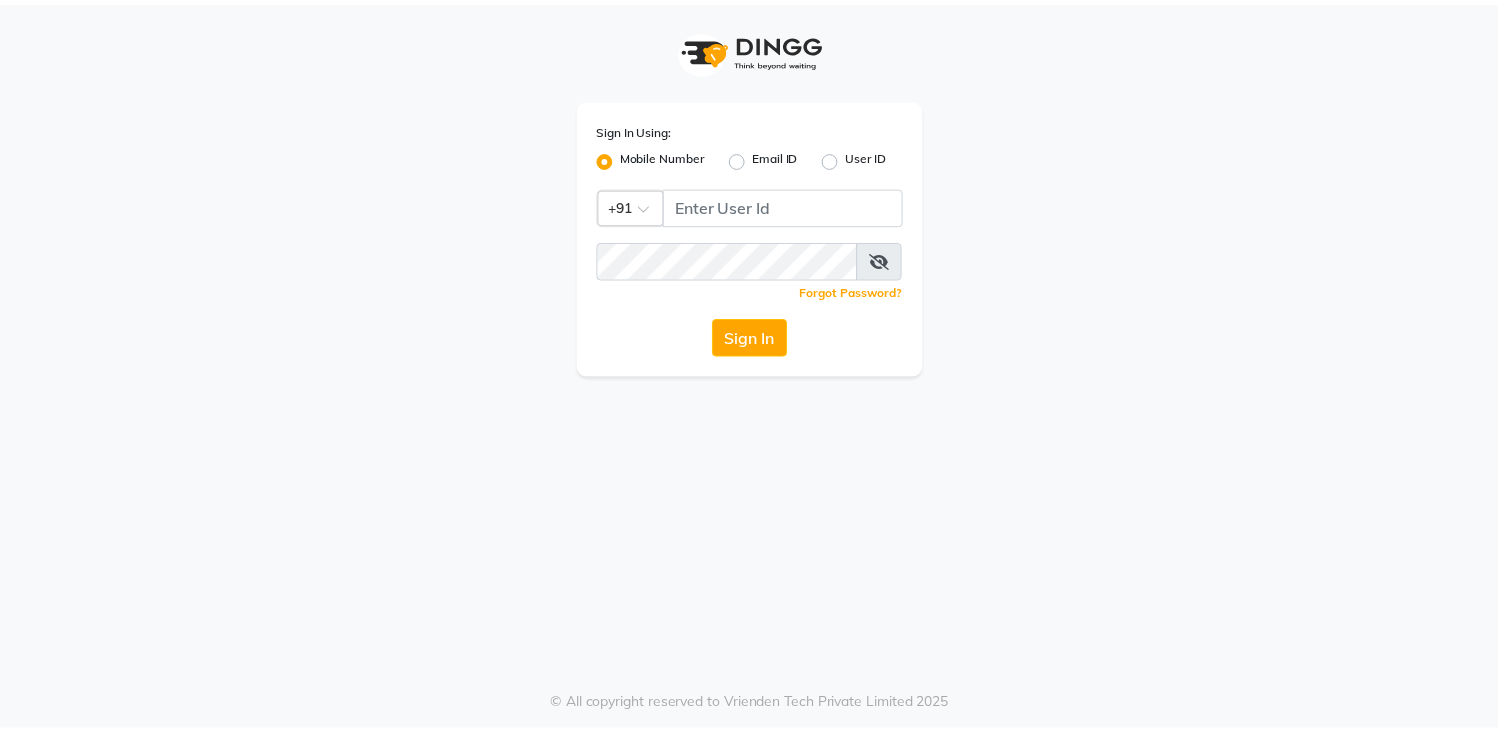 scroll, scrollTop: 0, scrollLeft: 0, axis: both 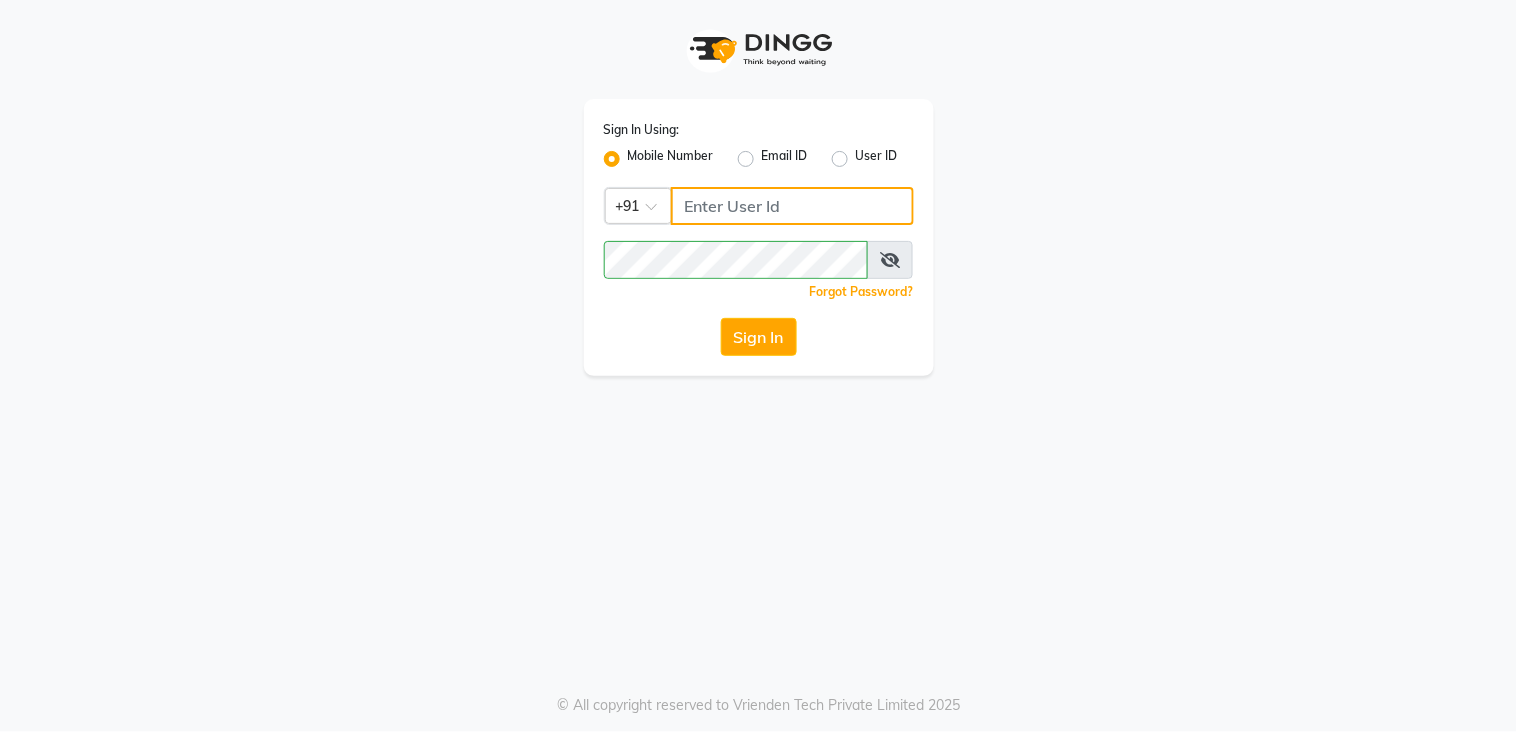 click 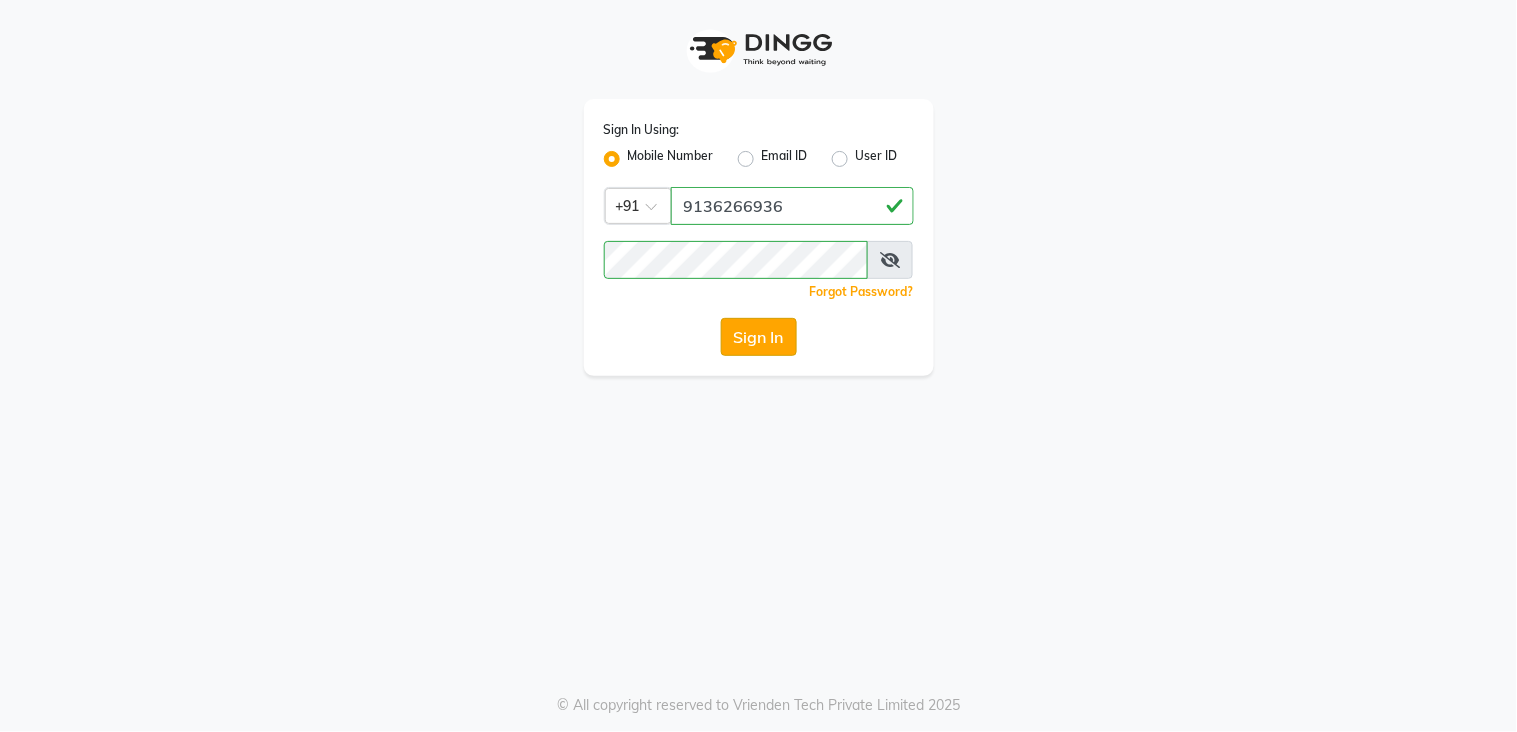 click on "Sign In" 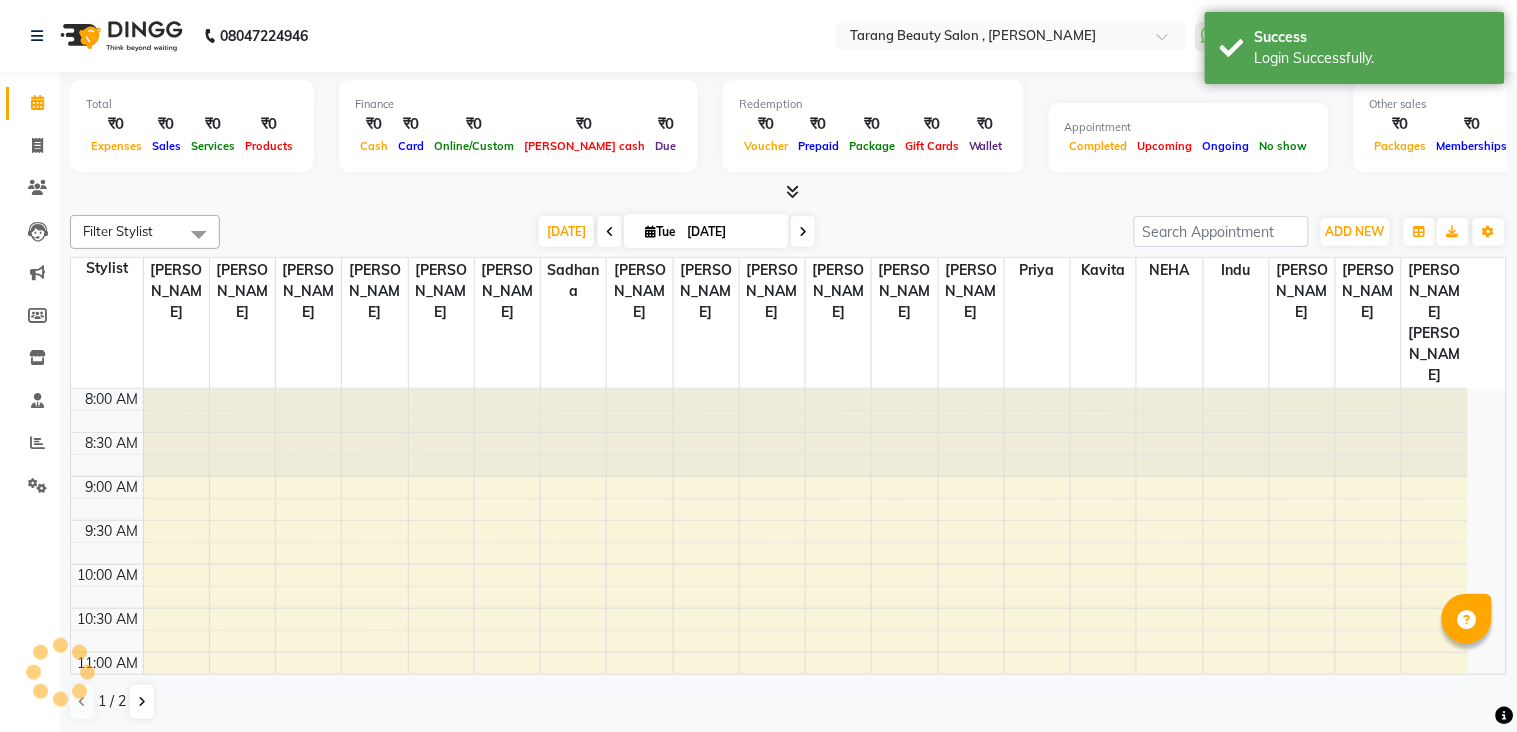 select on "en" 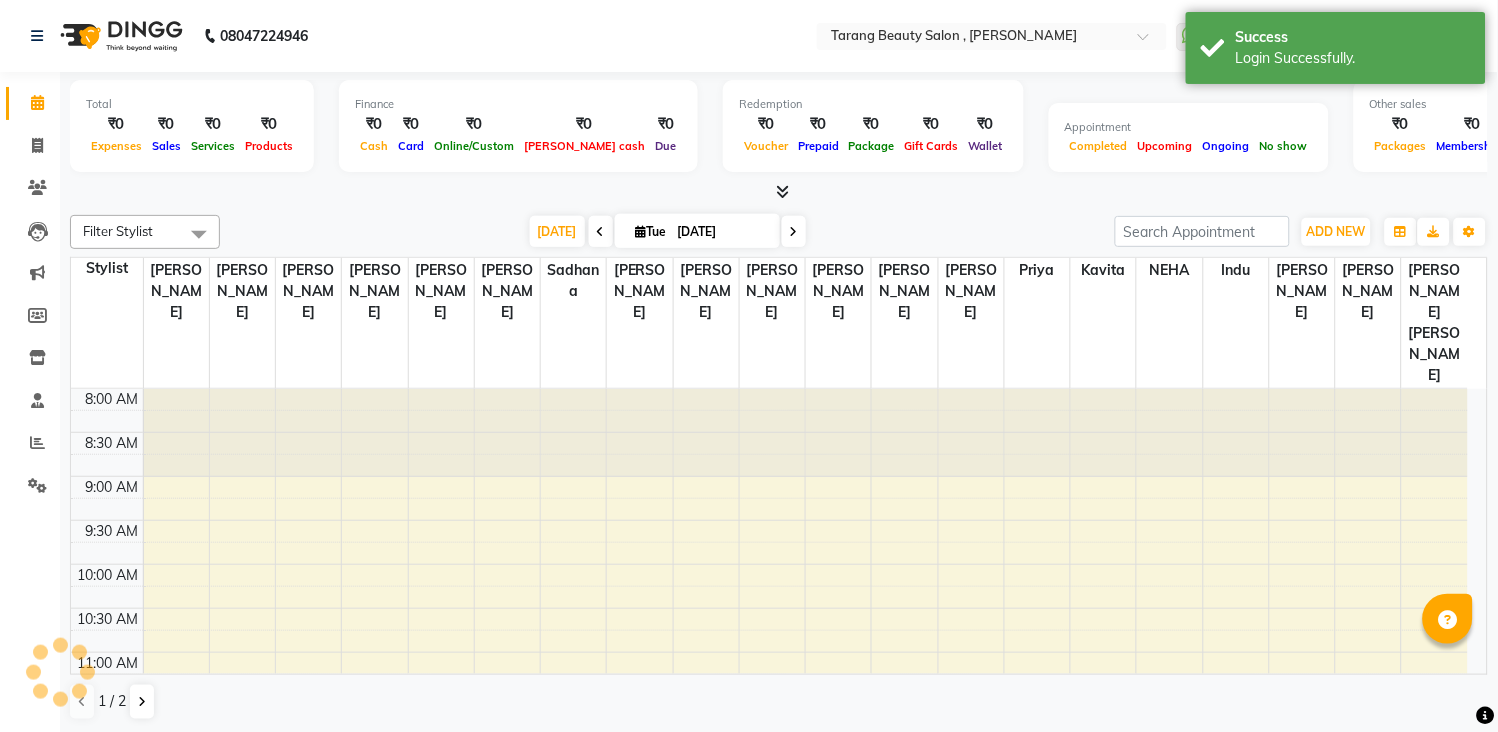 scroll, scrollTop: 0, scrollLeft: 0, axis: both 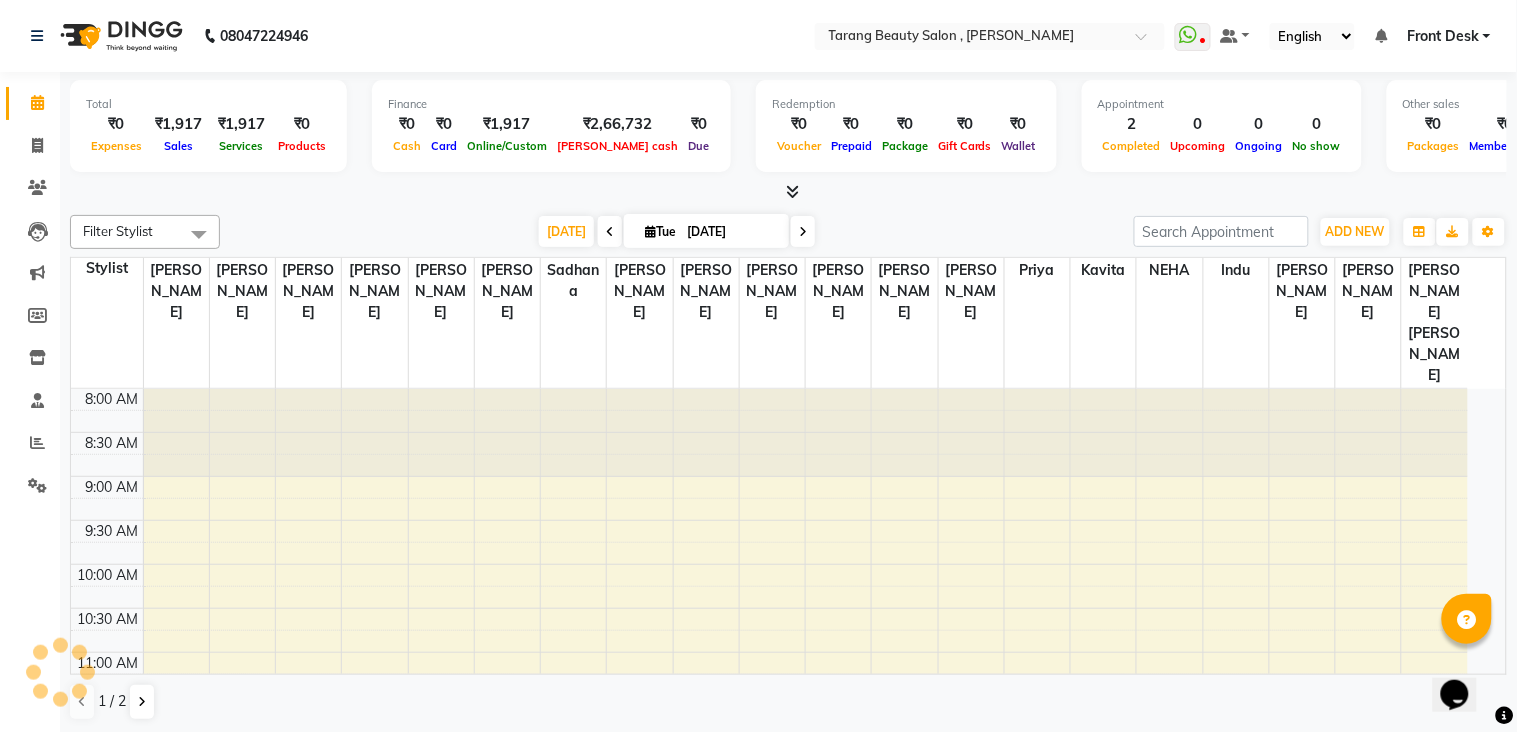 select on "en" 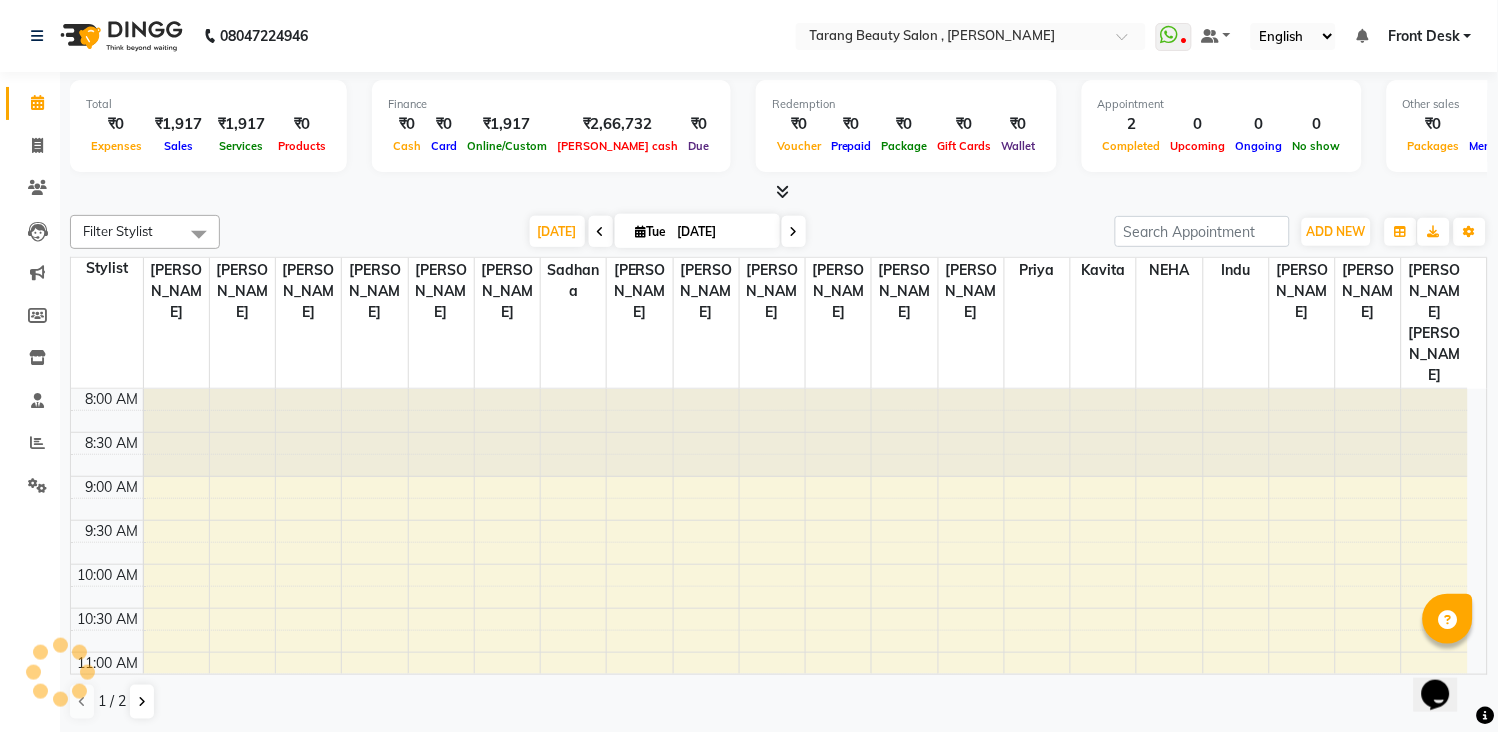 scroll, scrollTop: 0, scrollLeft: 0, axis: both 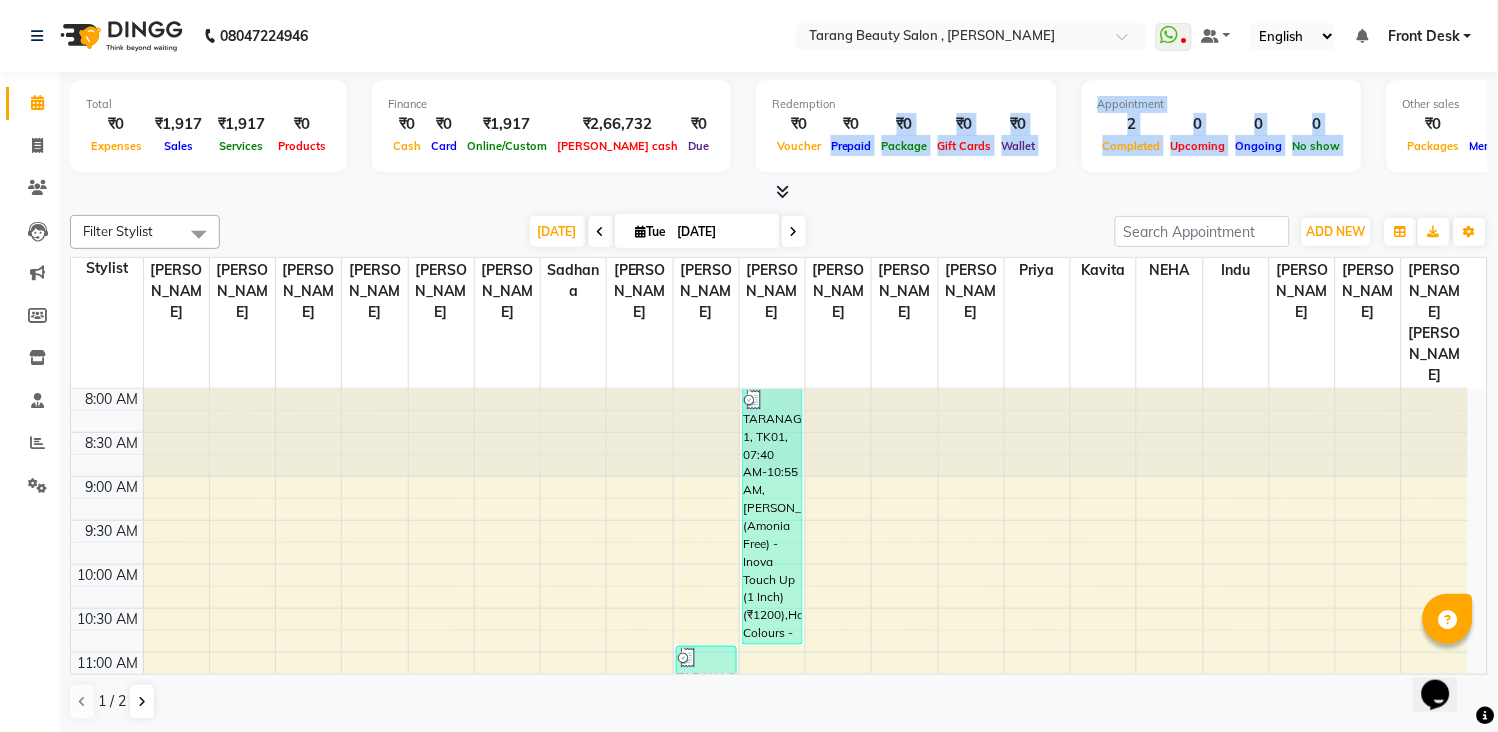 drag, startPoint x: 1086, startPoint y: 91, endPoint x: 1308, endPoint y: 84, distance: 222.11034 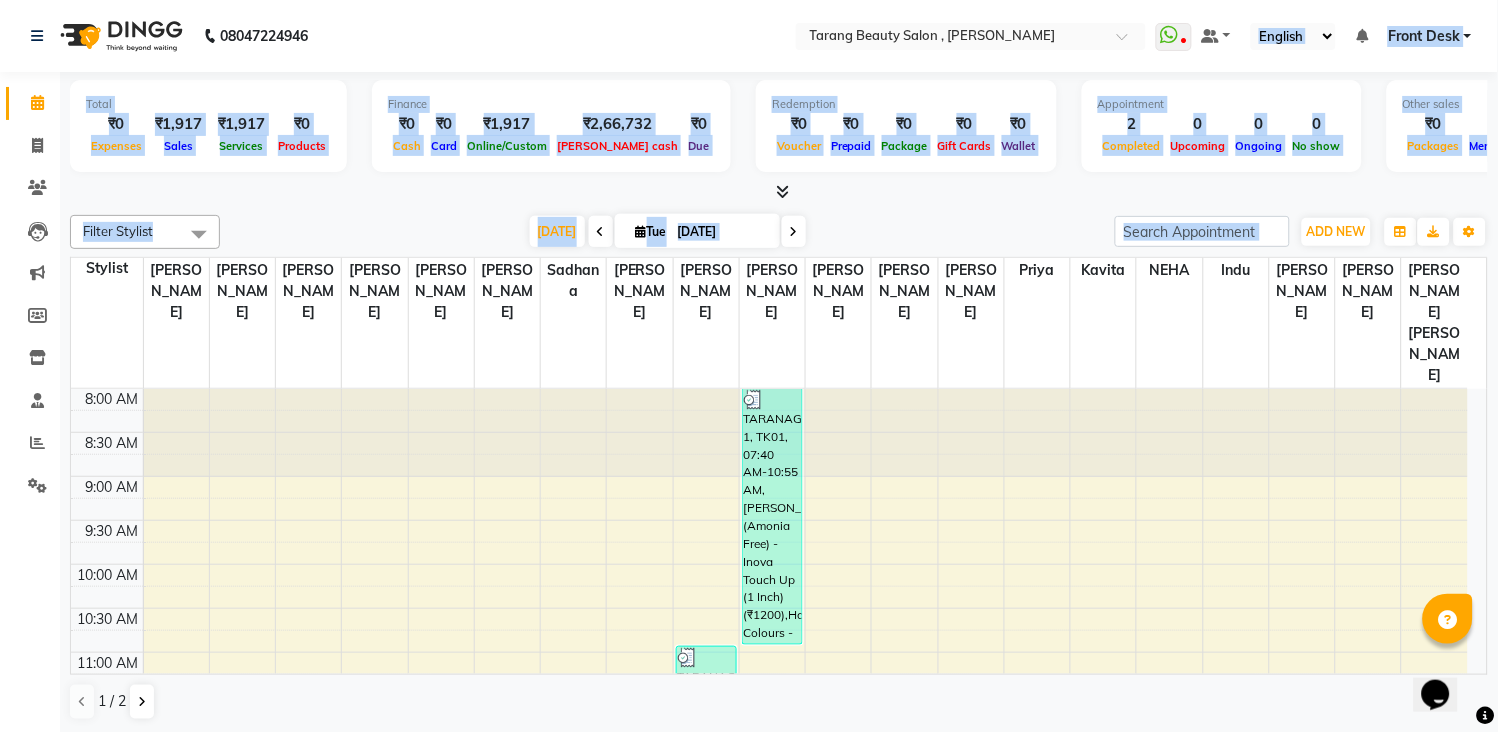 drag, startPoint x: 1416, startPoint y: 17, endPoint x: 1516, endPoint y: 528, distance: 520.6928 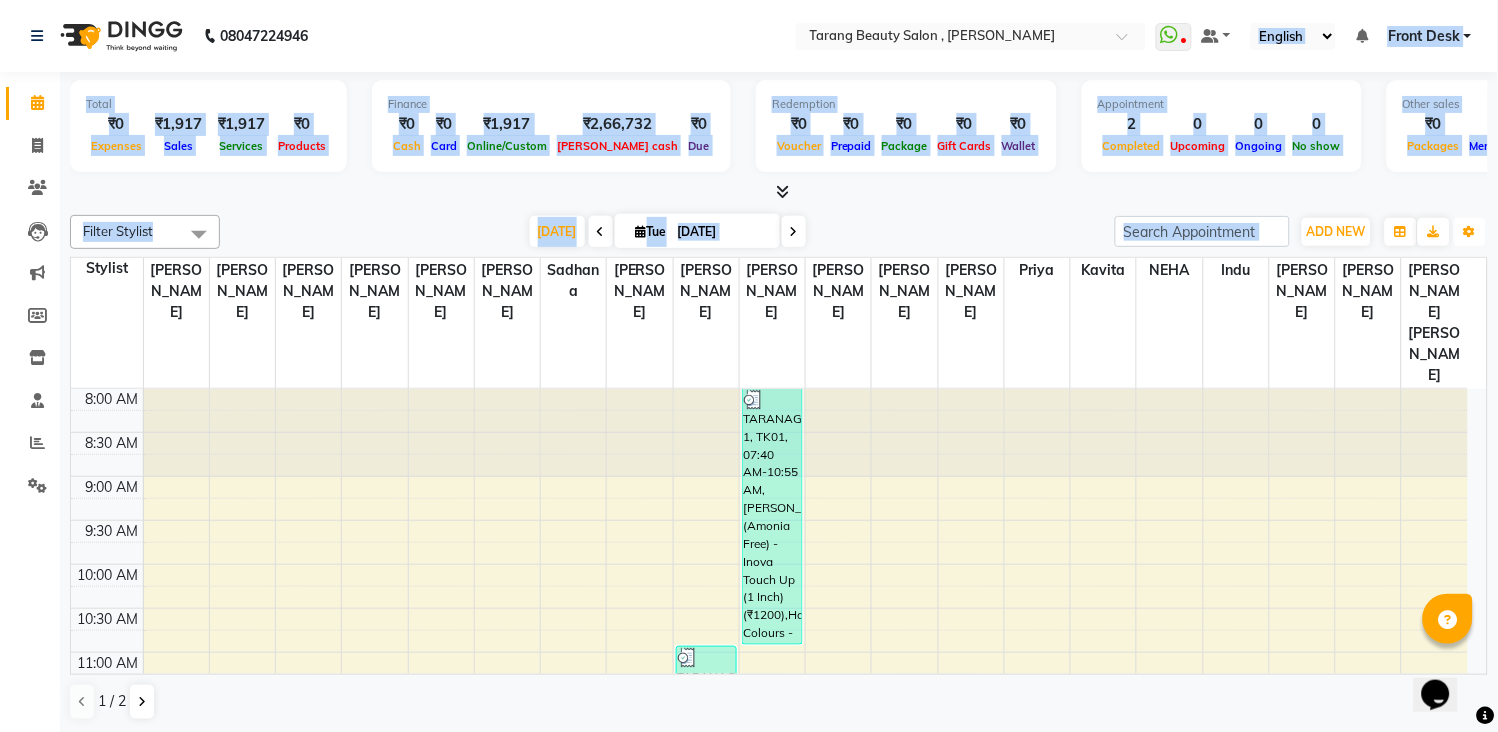 scroll, scrollTop: 1, scrollLeft: 0, axis: vertical 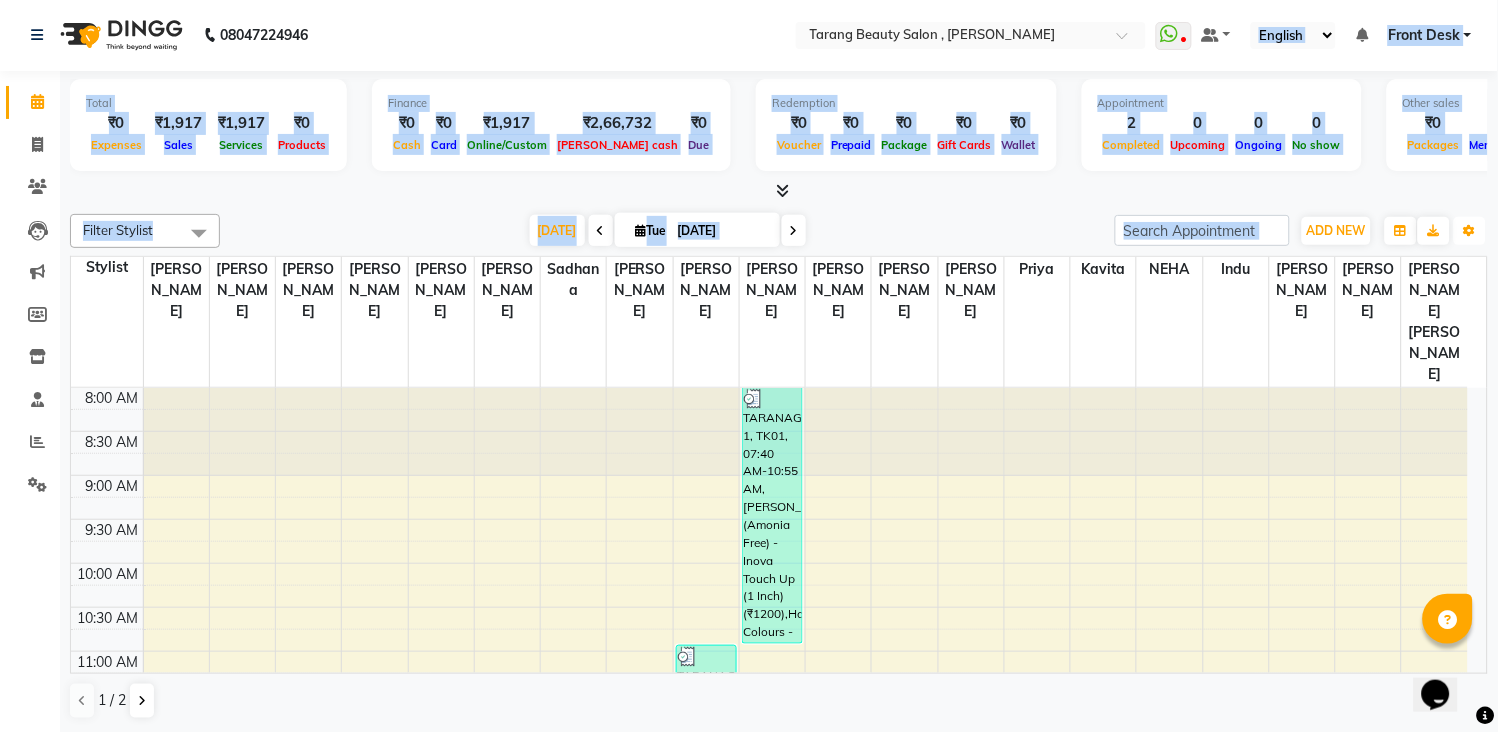type 